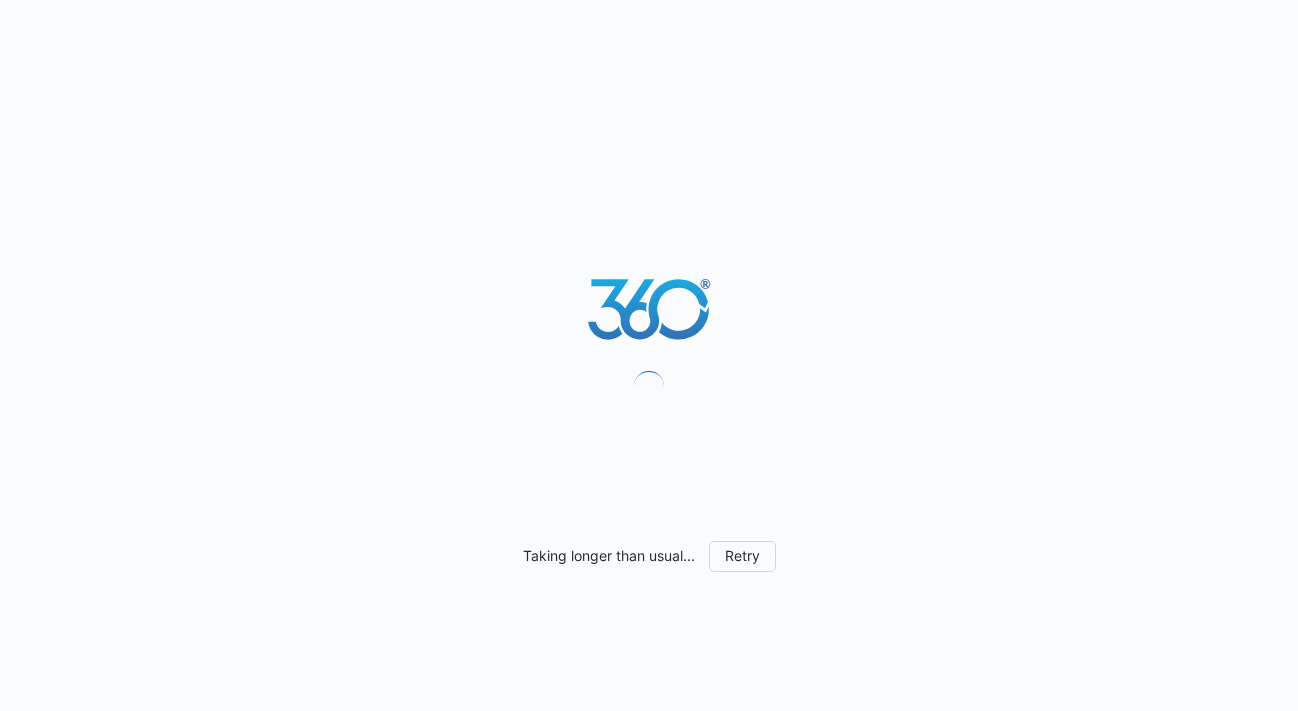 scroll, scrollTop: 0, scrollLeft: 0, axis: both 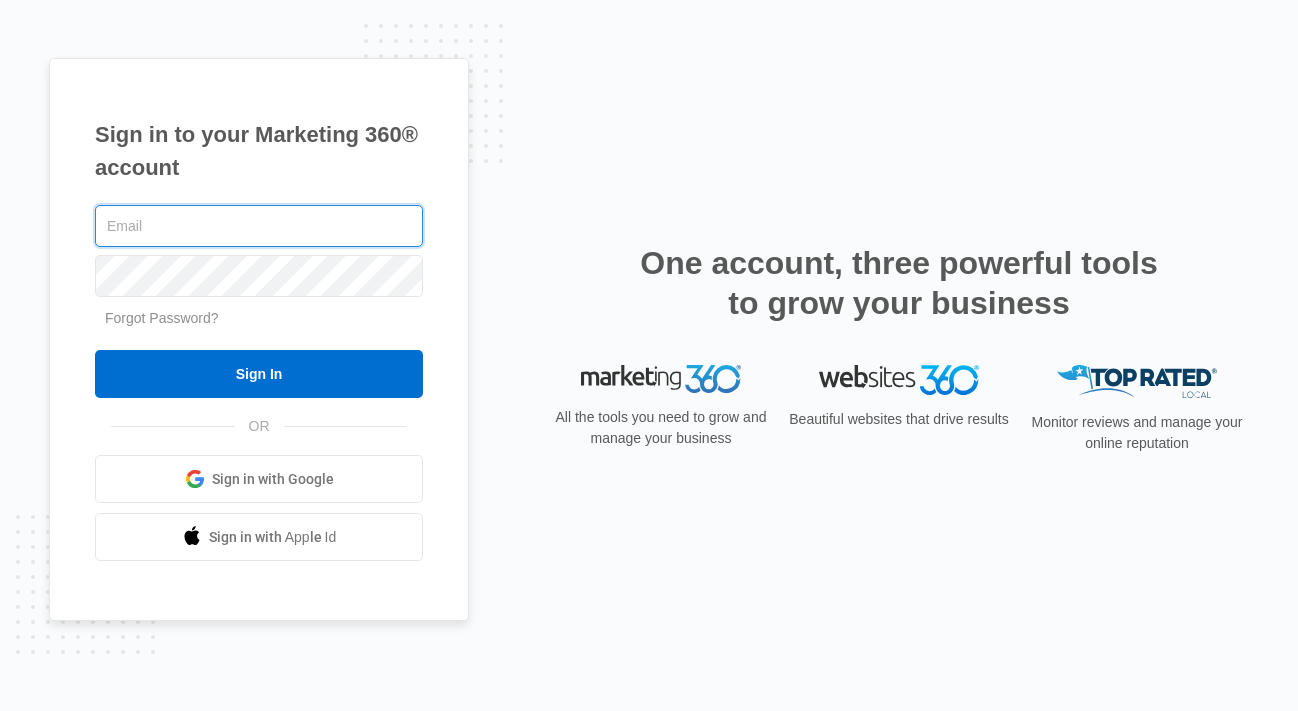 type on "[EMAIL]" 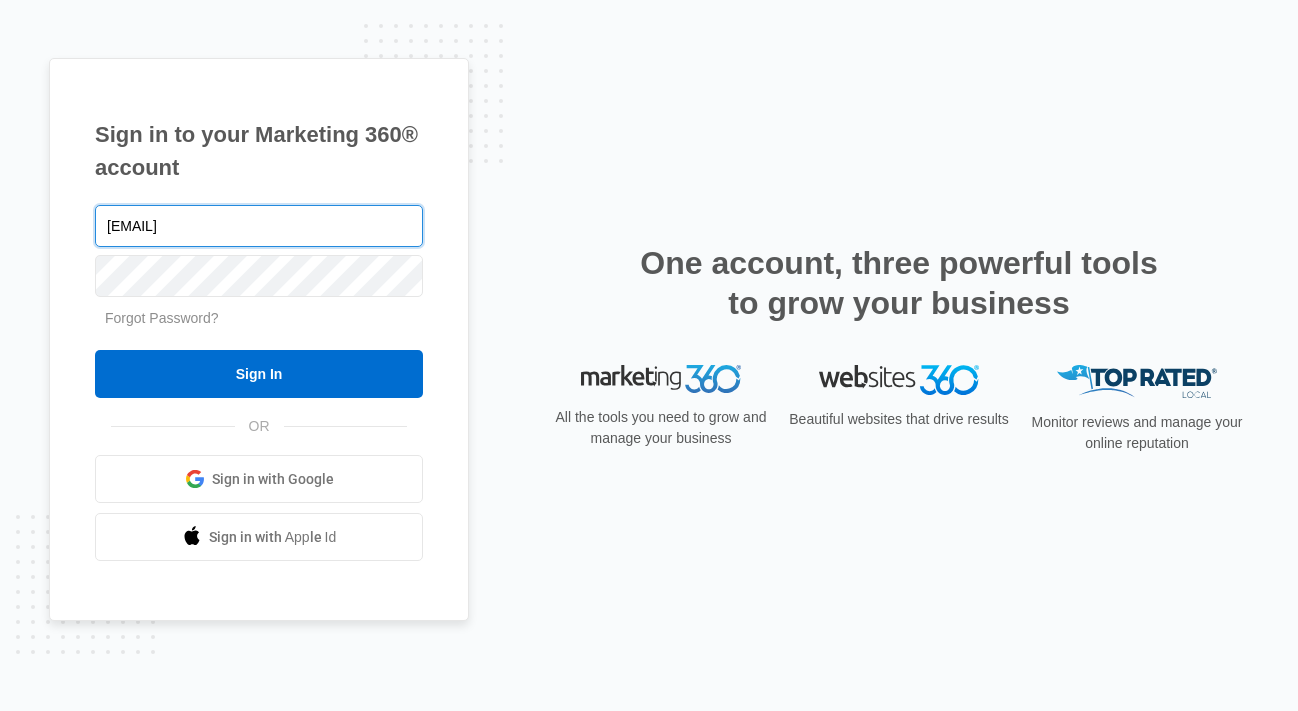 click on "Sign In" at bounding box center (259, 374) 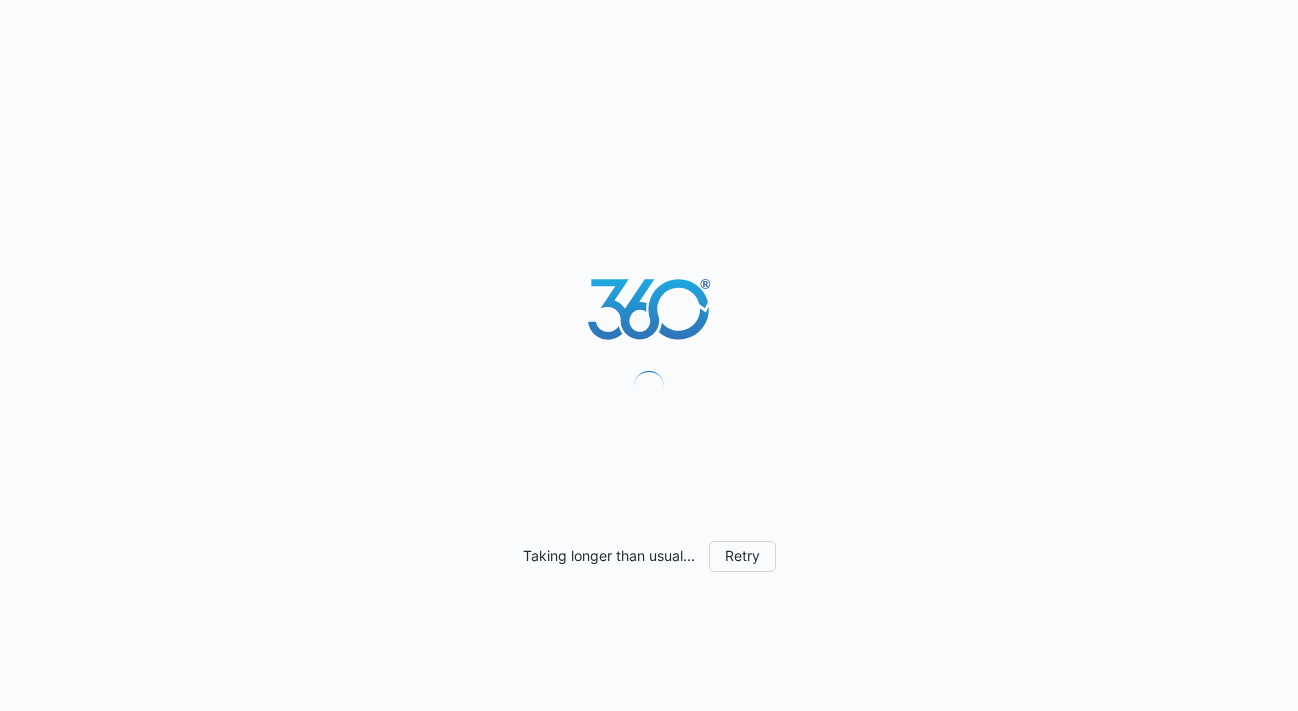 scroll, scrollTop: 0, scrollLeft: 0, axis: both 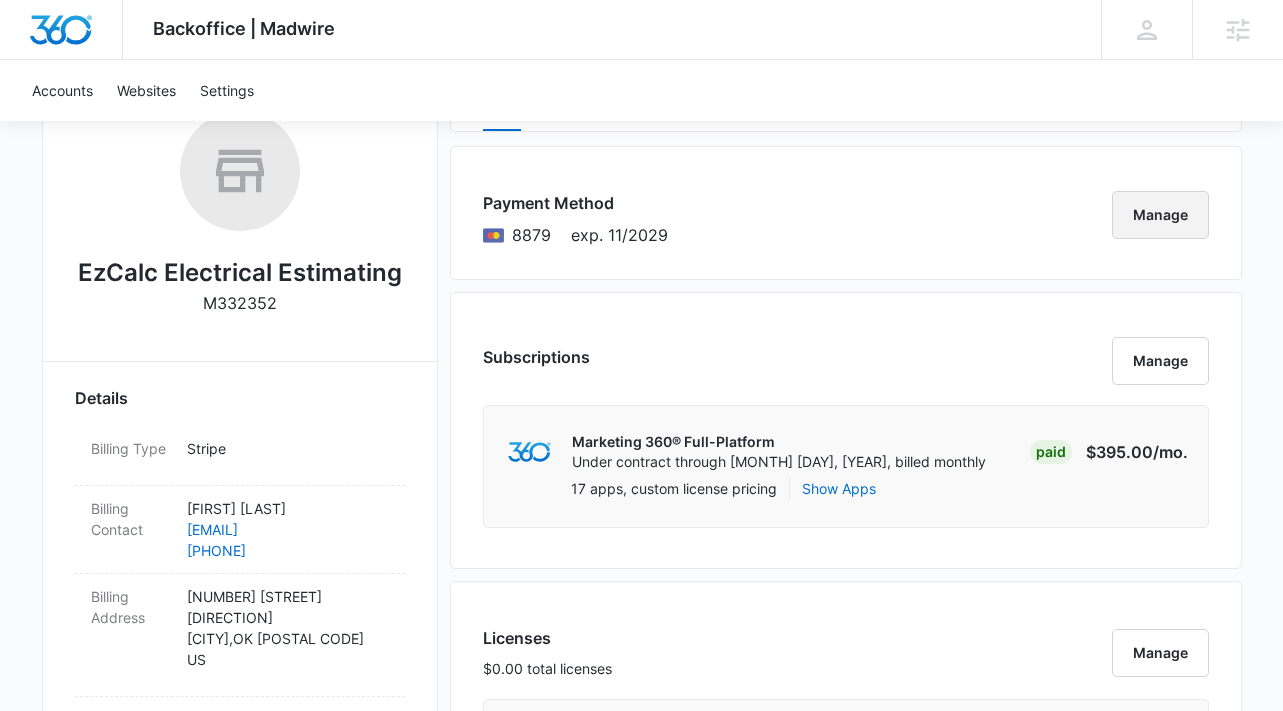 click on "Manage" at bounding box center [1160, 215] 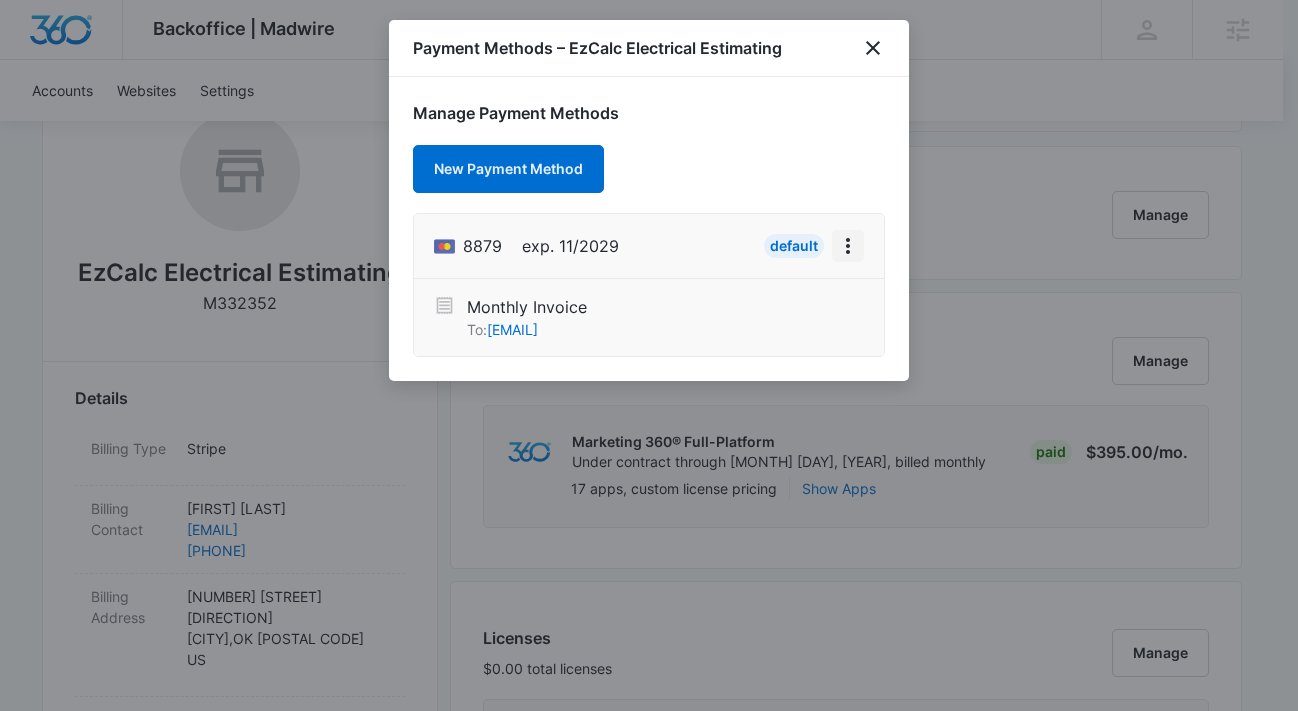 click 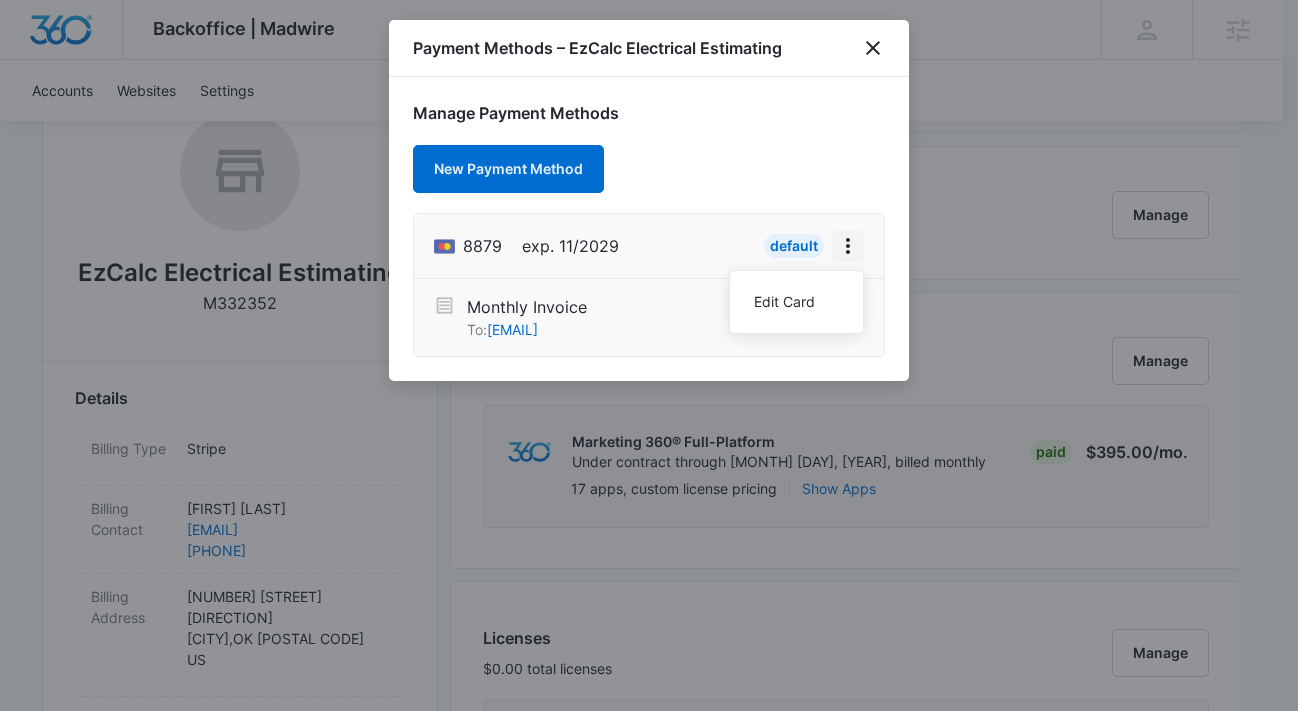 click 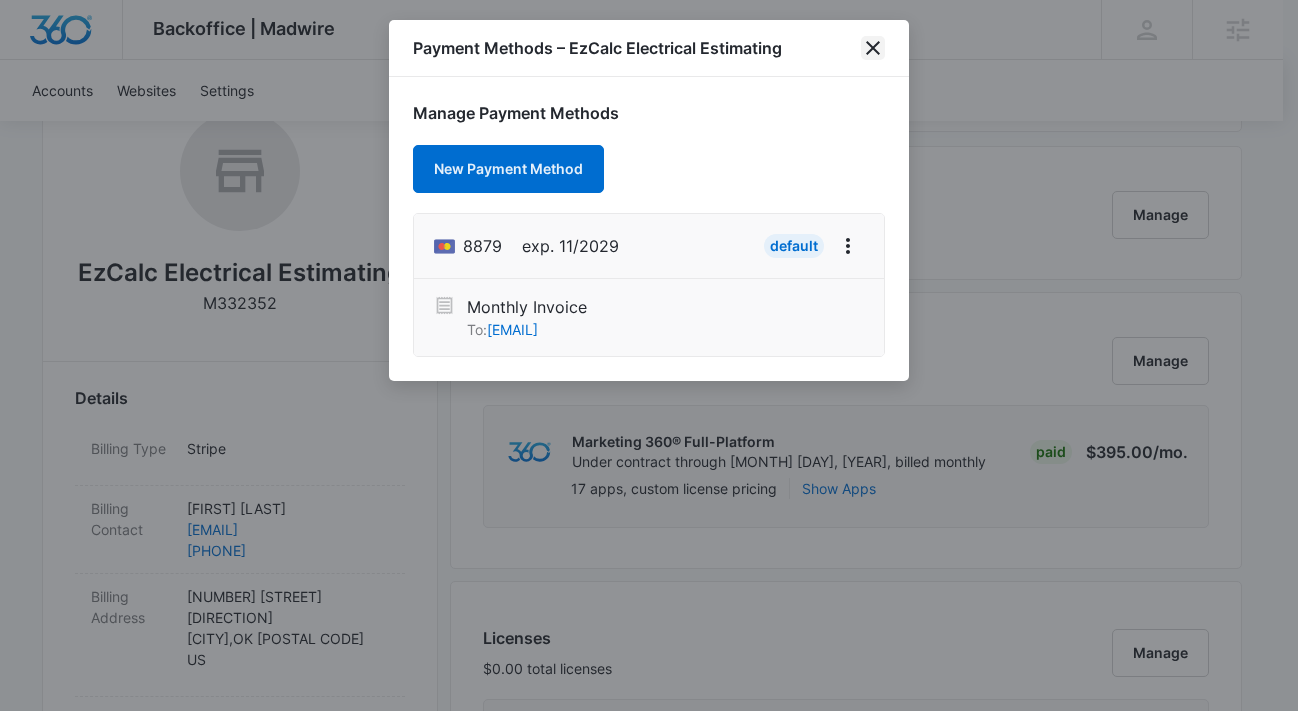 click 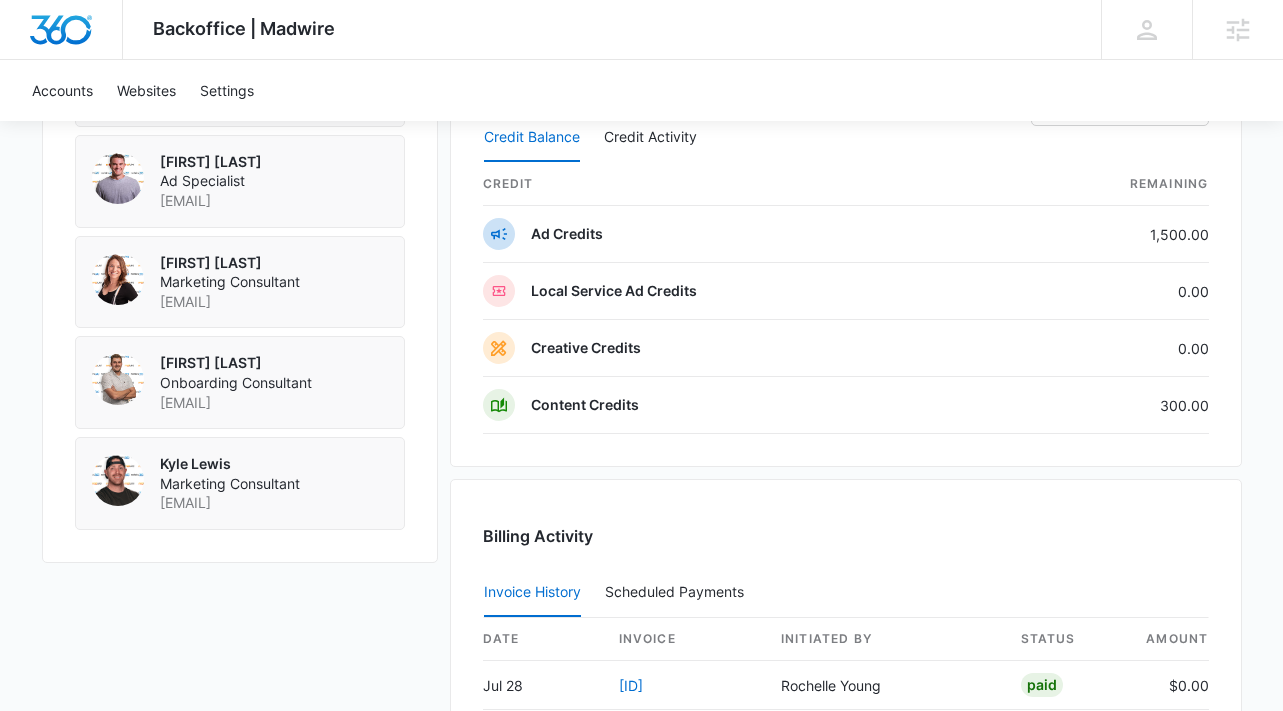 scroll, scrollTop: 1775, scrollLeft: 0, axis: vertical 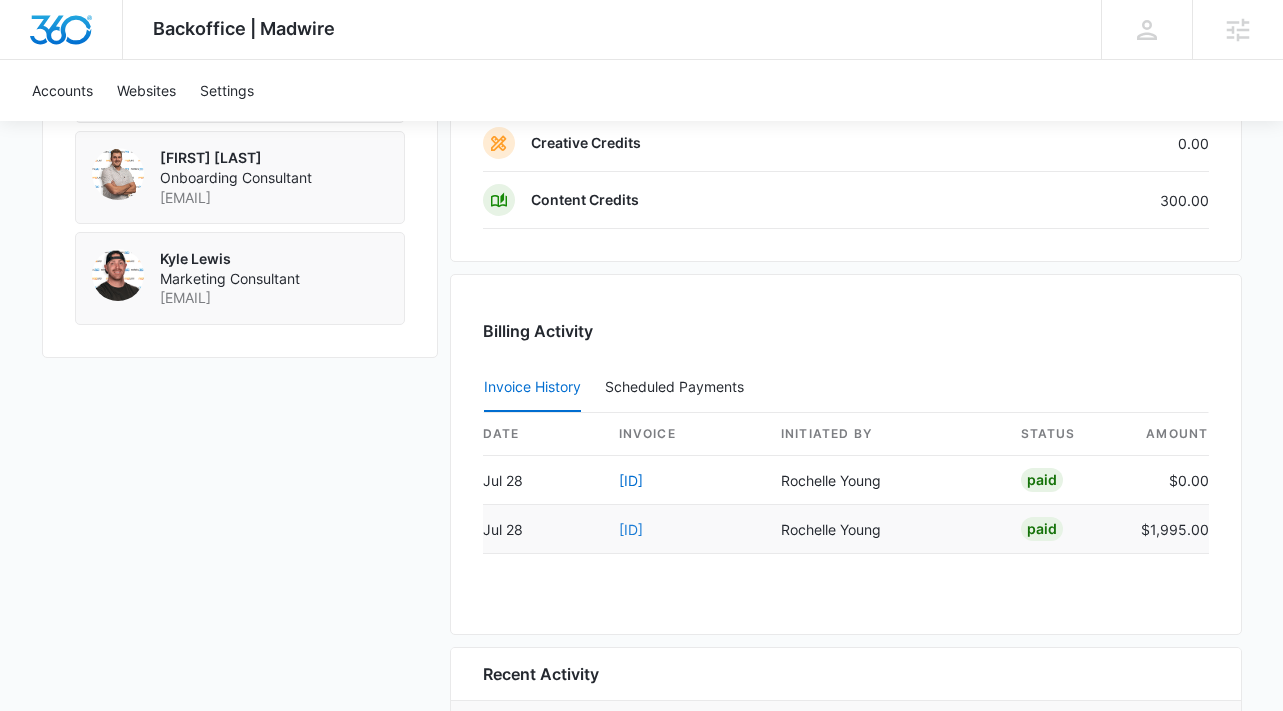 click on "9RRBYIQV-0001" at bounding box center [631, 529] 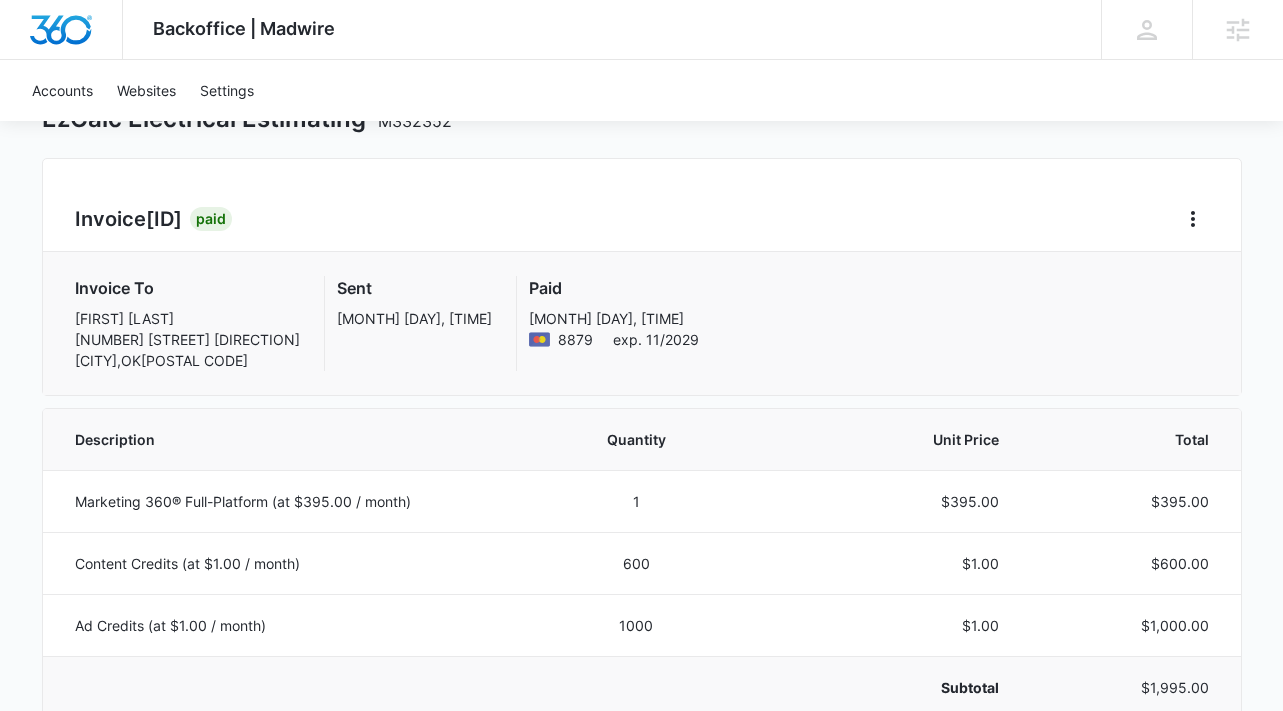 scroll, scrollTop: 0, scrollLeft: 0, axis: both 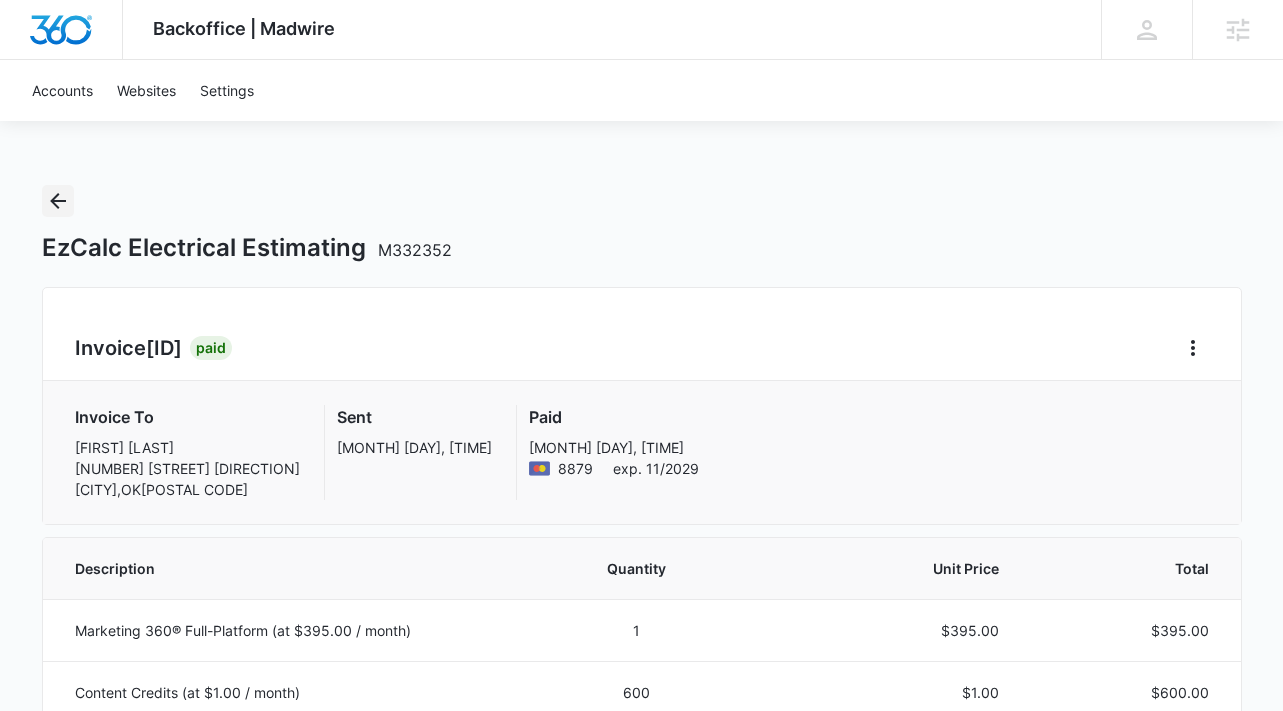 click 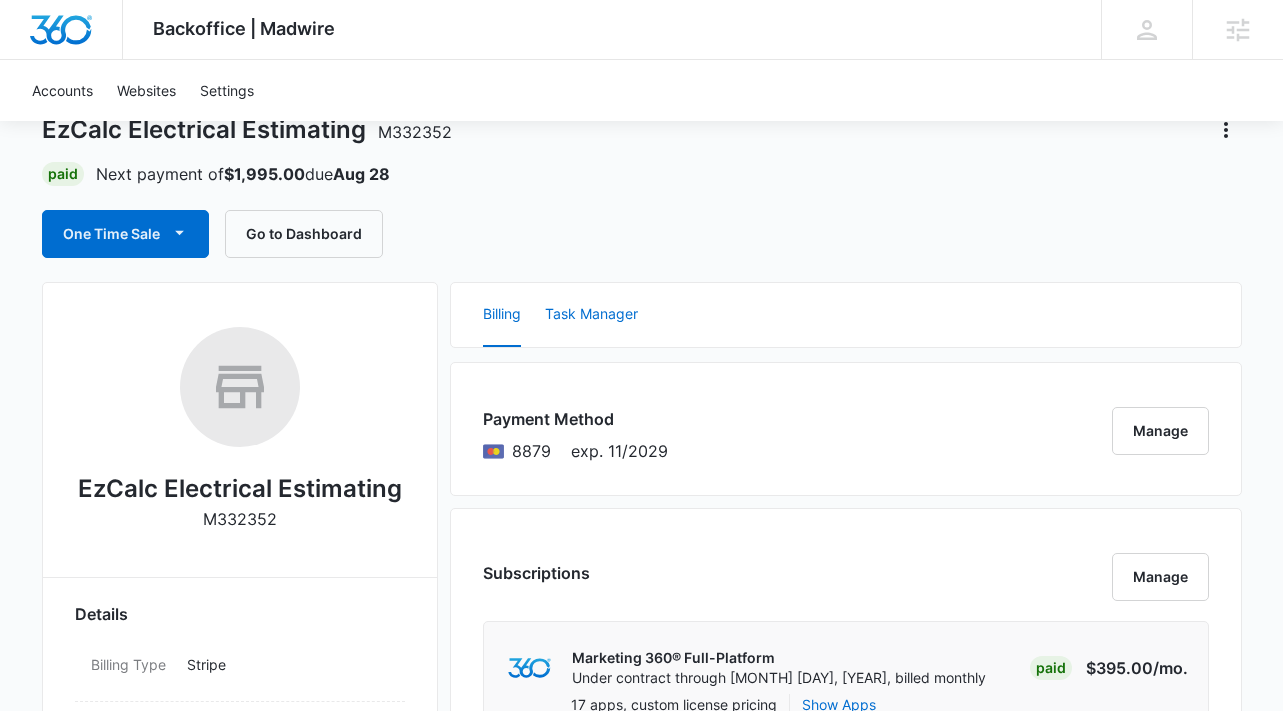 scroll, scrollTop: 127, scrollLeft: 0, axis: vertical 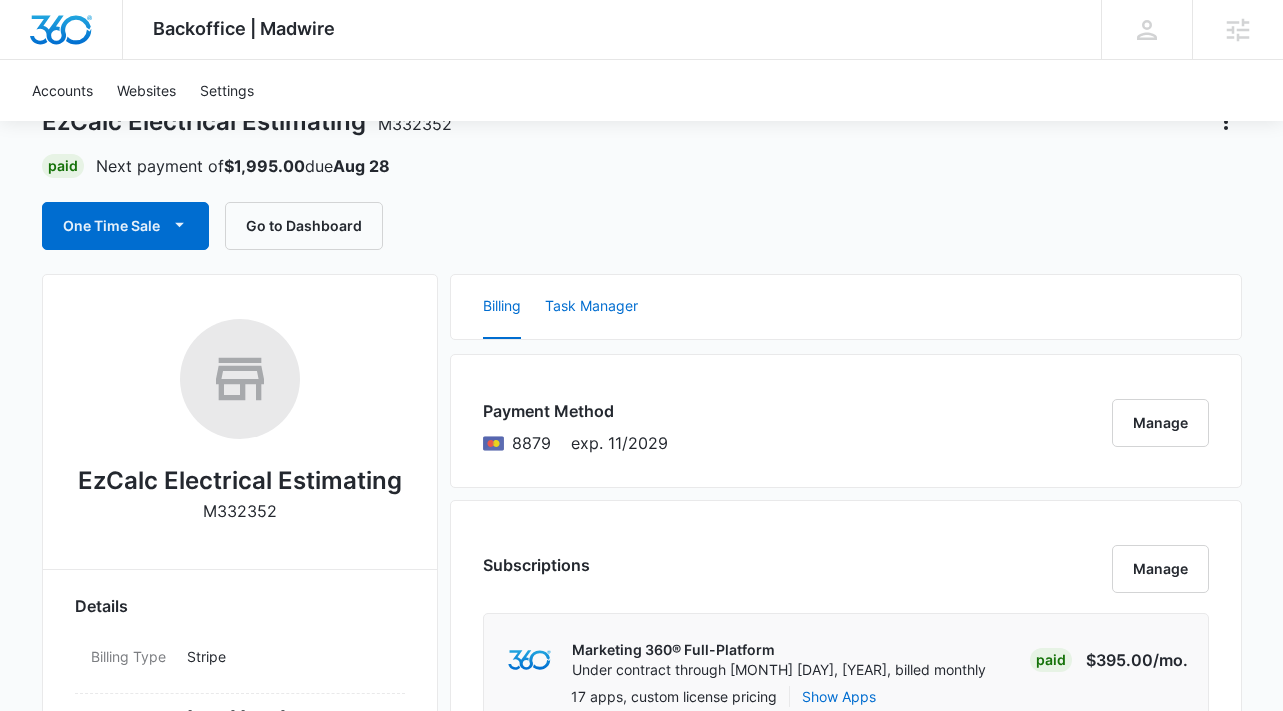 click on "Task Manager" at bounding box center (591, 307) 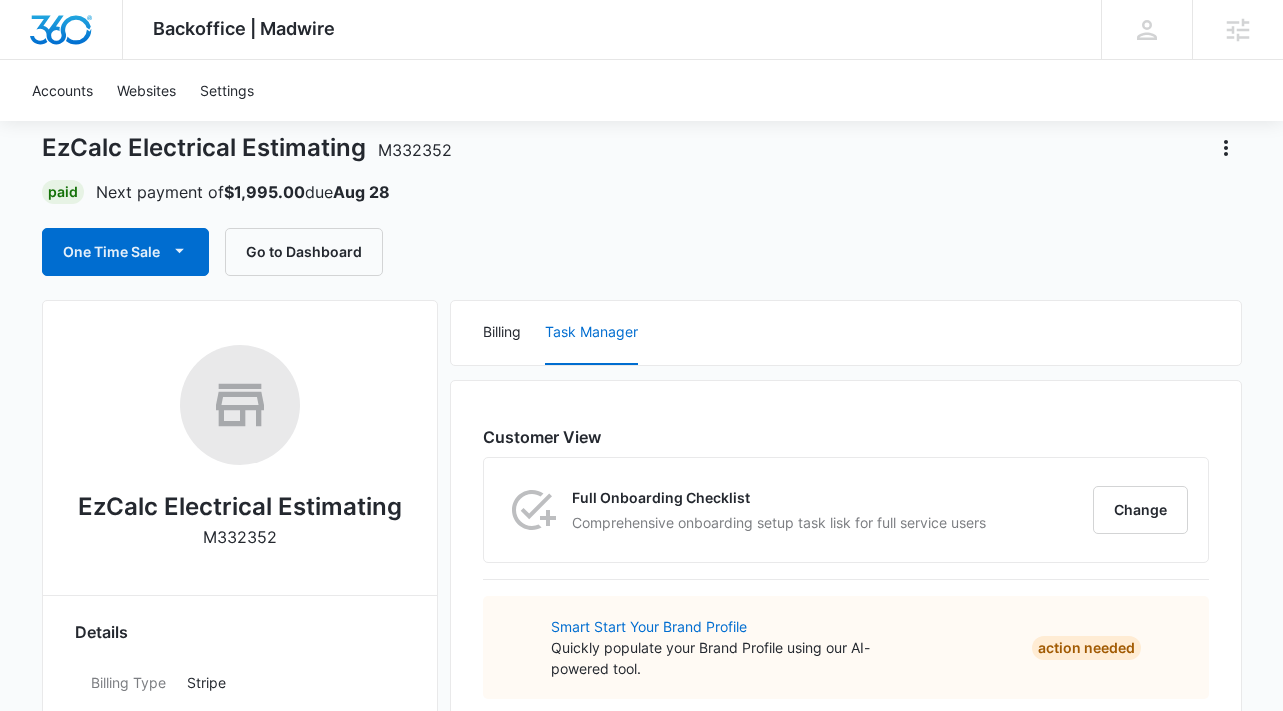 scroll, scrollTop: 42, scrollLeft: 0, axis: vertical 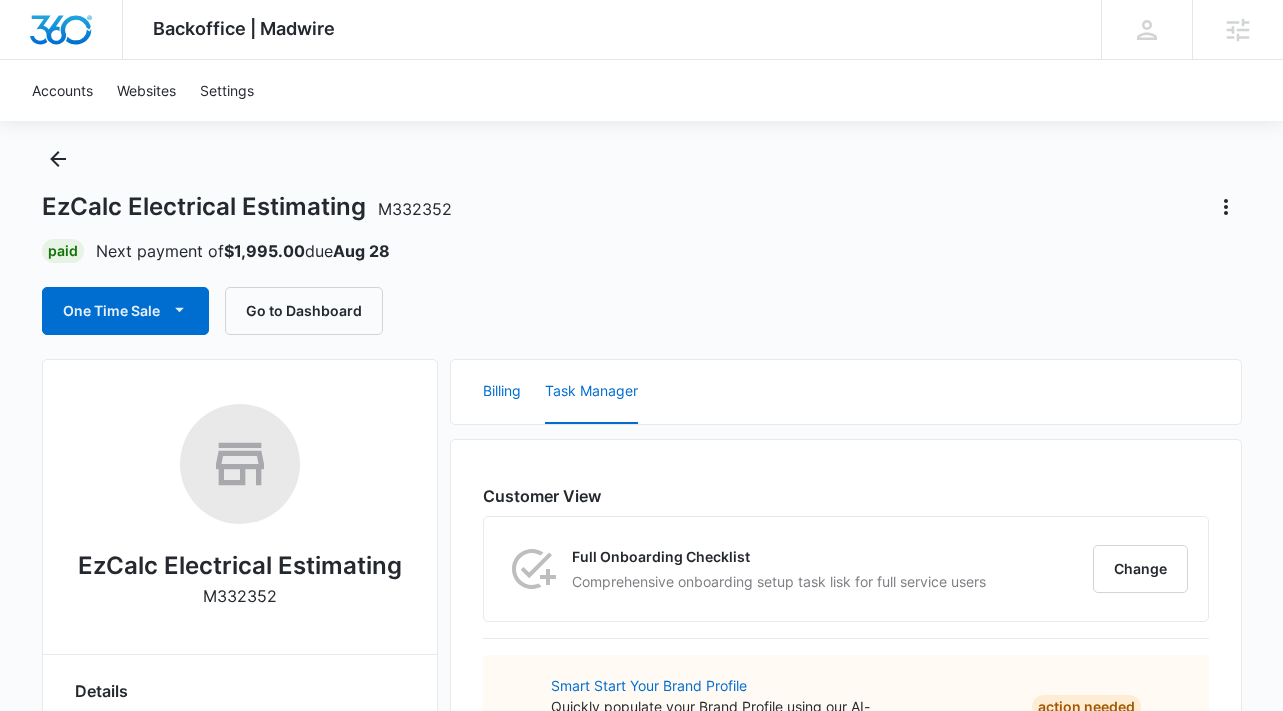 click on "Billing" at bounding box center [502, 392] 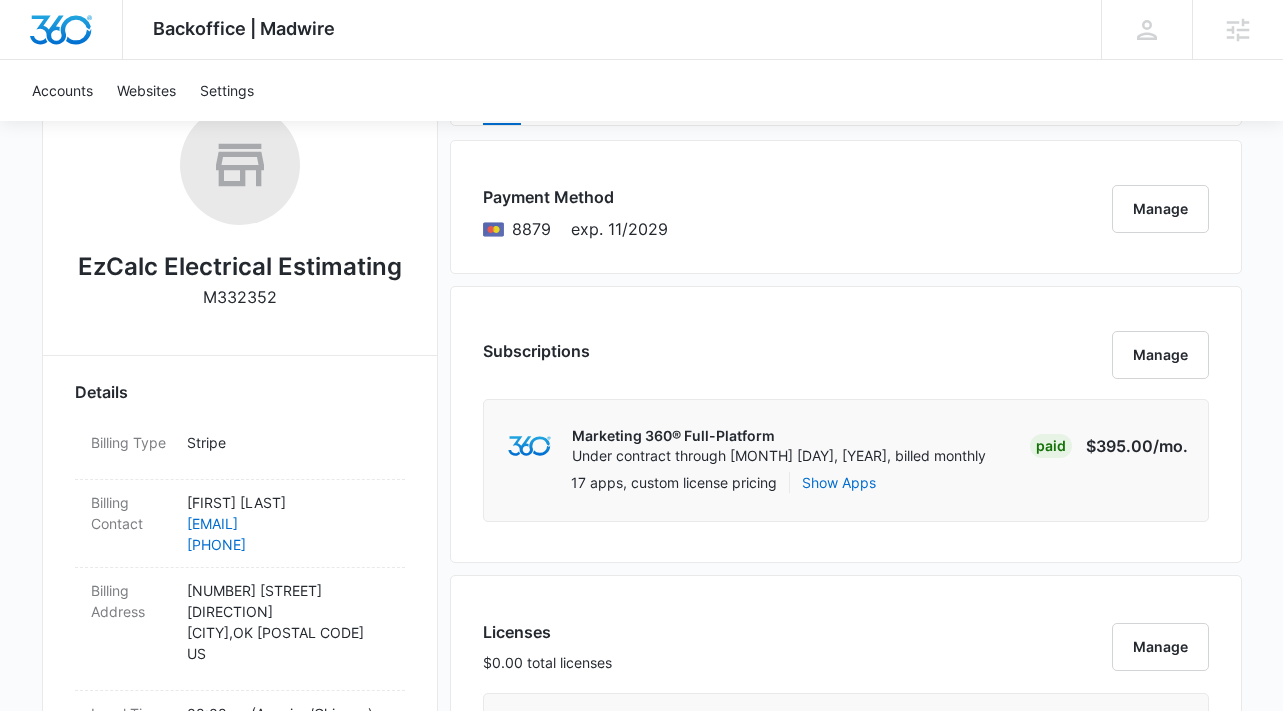 scroll, scrollTop: 0, scrollLeft: 0, axis: both 